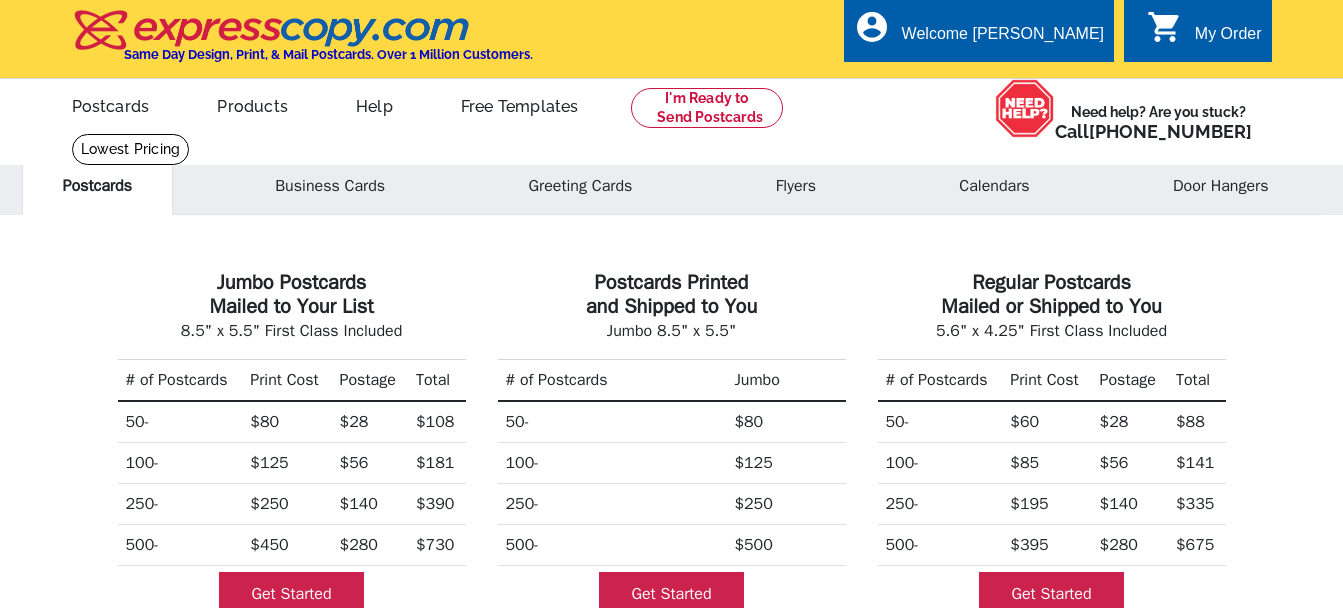 scroll, scrollTop: 0, scrollLeft: 0, axis: both 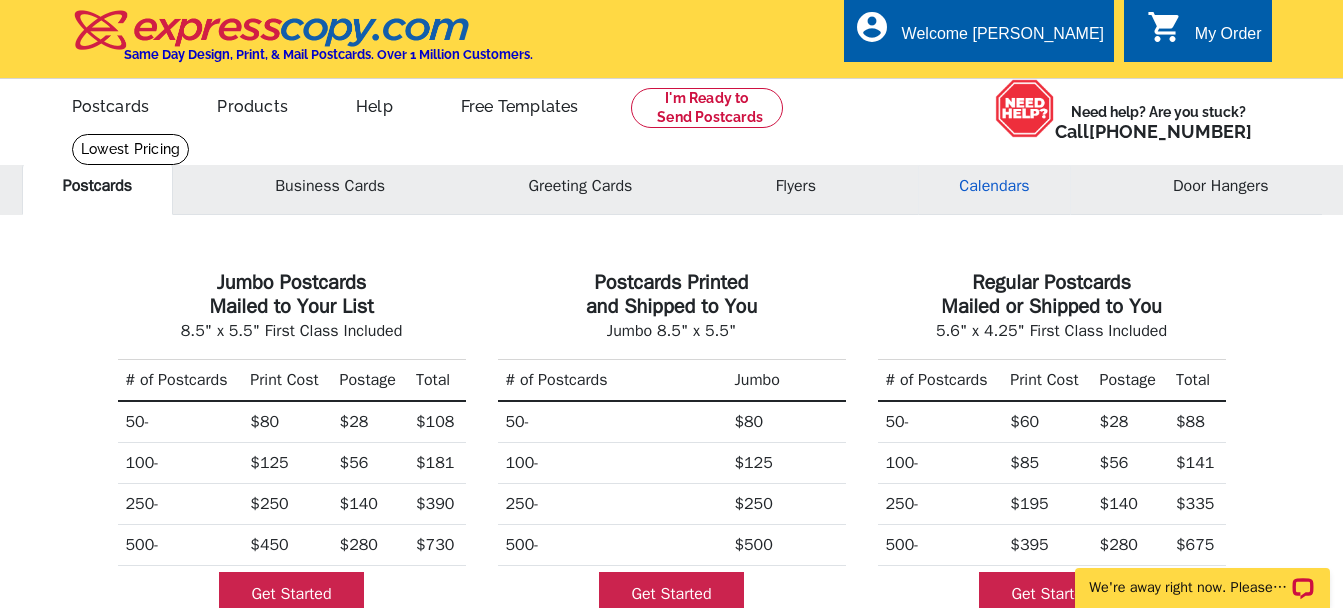 click on "Calendars" at bounding box center [994, 186] 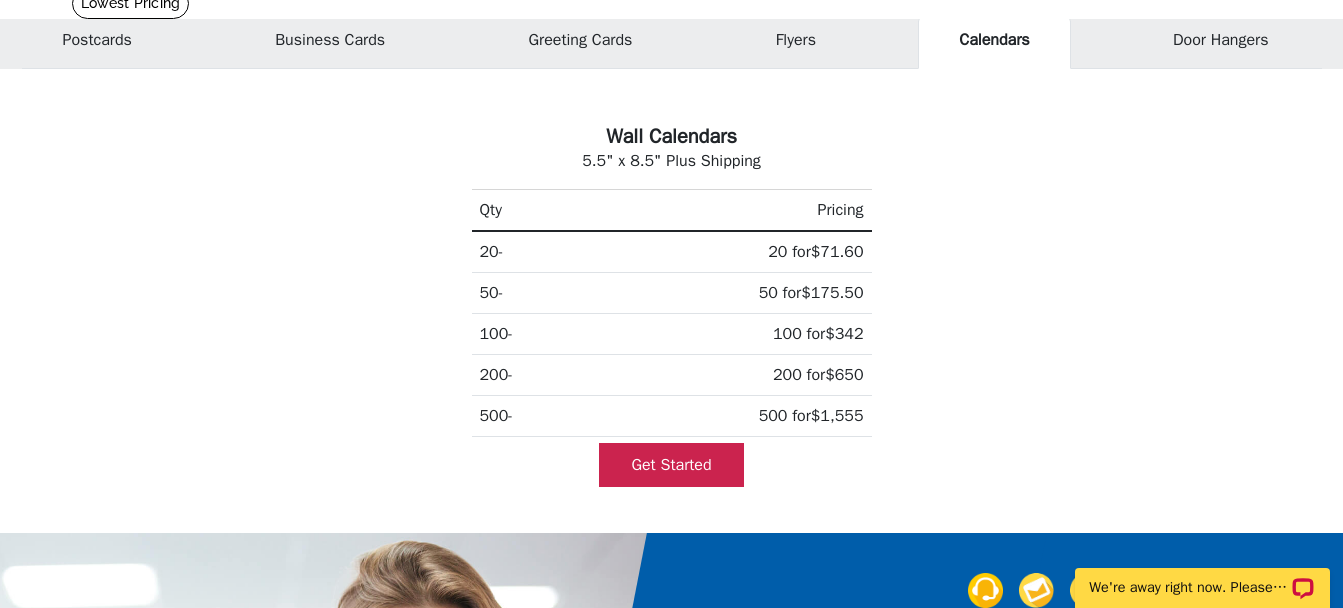 scroll, scrollTop: 200, scrollLeft: 0, axis: vertical 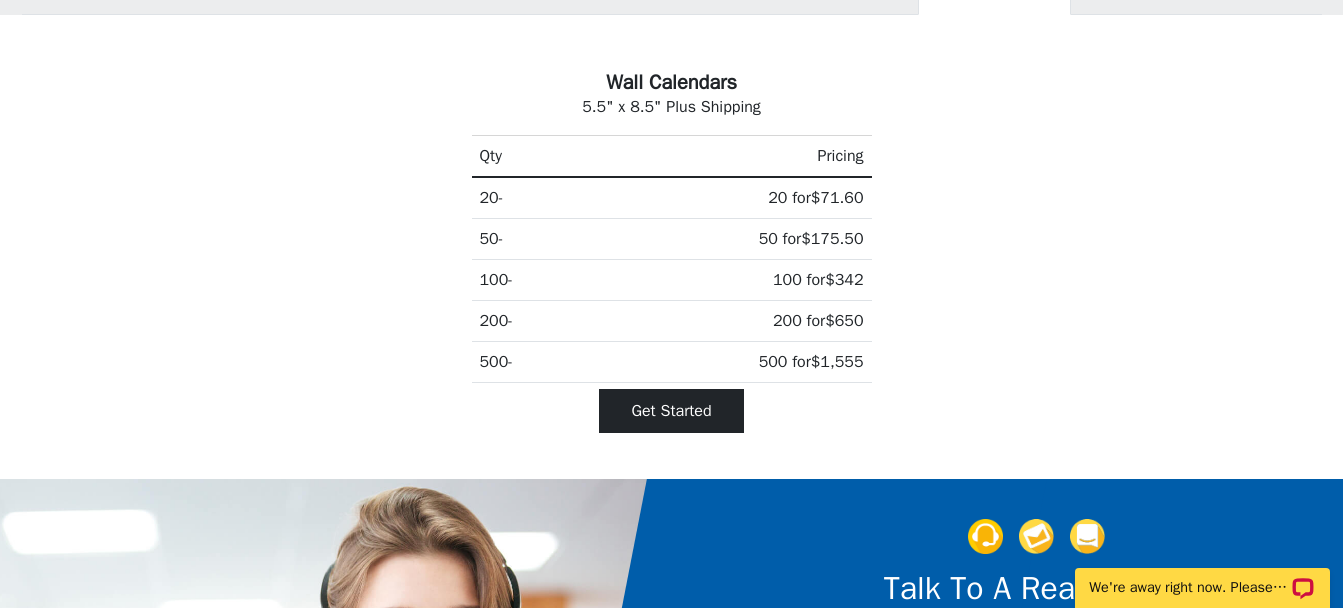 click on "Get Started" at bounding box center [671, 411] 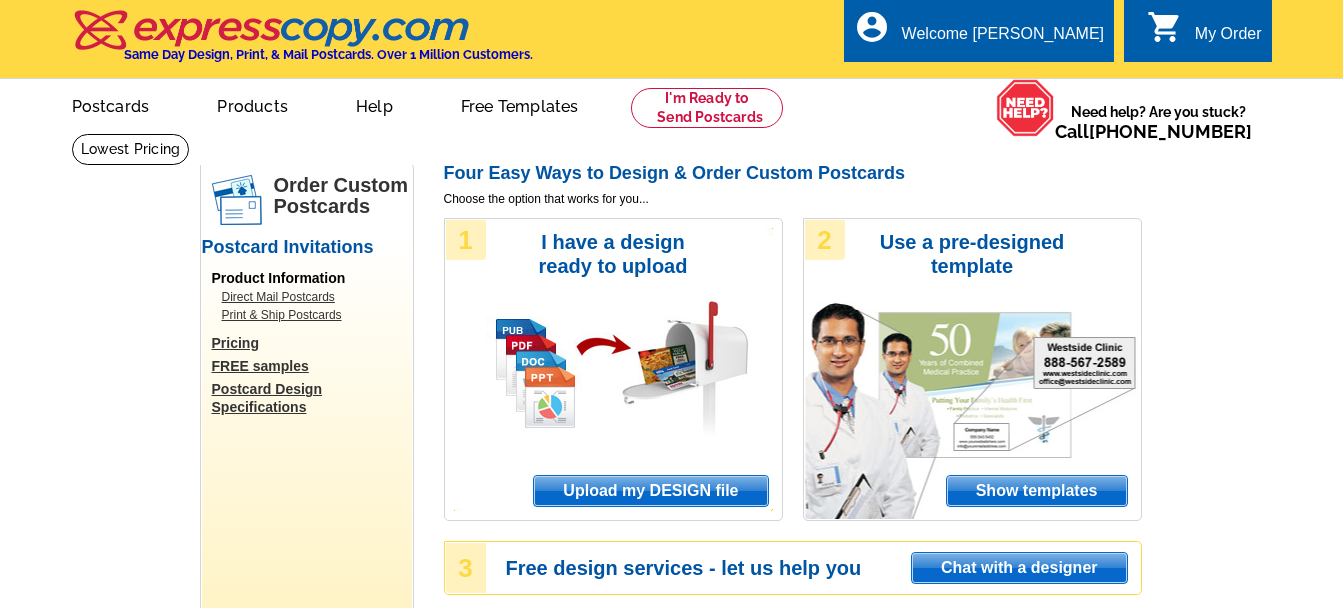 scroll, scrollTop: 0, scrollLeft: 0, axis: both 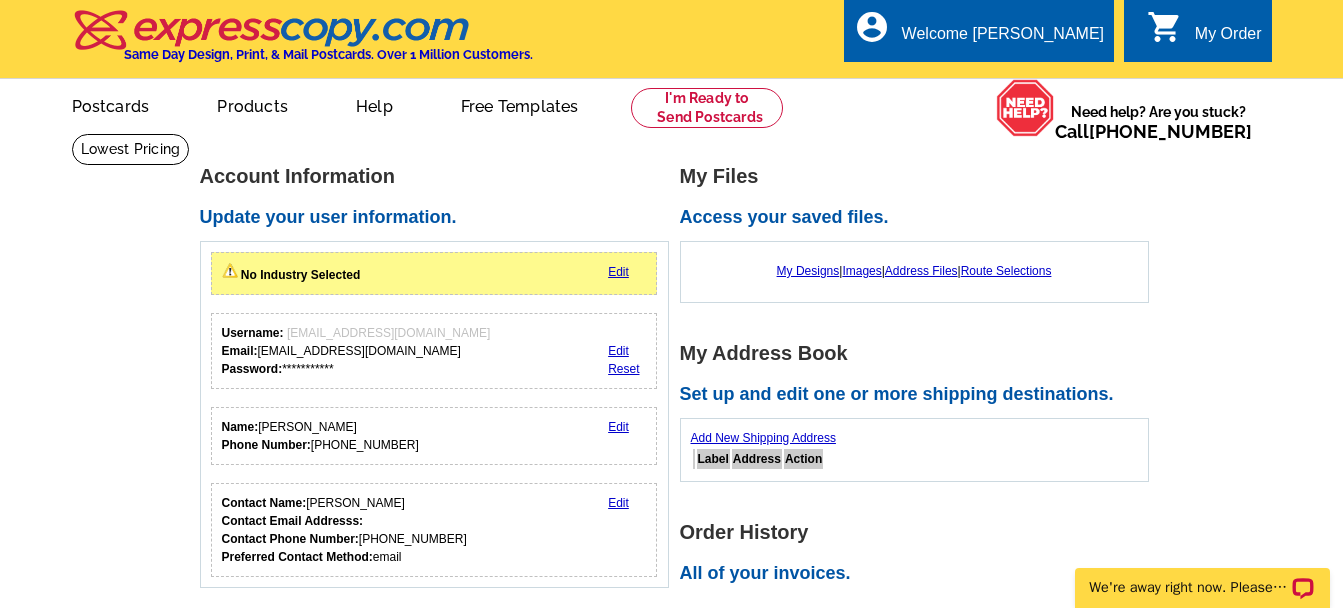 click on "Edit" at bounding box center (618, 272) 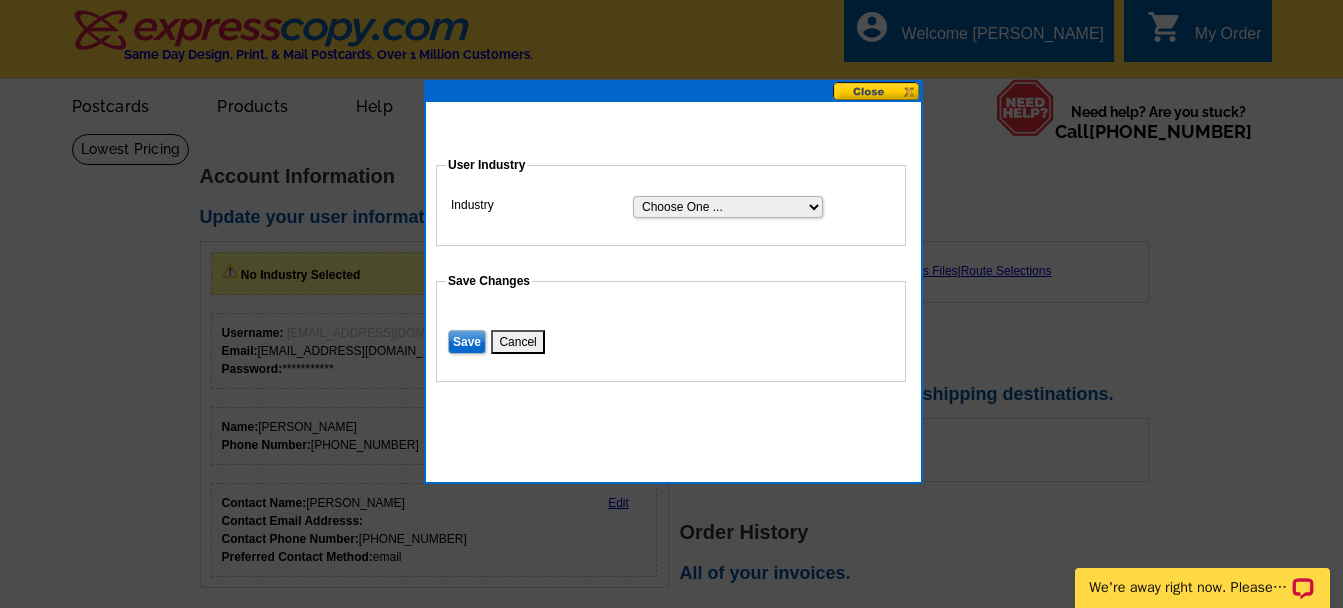 click on "Choose One ...
Residential Real Estate
Accounting
Agriculture
Architecture
Arts
Automotive
Business Services
Career Development/Training
Carpet Cleaning
Chiropractic
Commercial Real Estate
Communications
Computers/Electronics
Construction
Consulting
Daycare/Preschool
Dental
Education
Engineering
Entertainment
Environmental
Event Management
Financial
Fitness/gym
Government
Graphics/Design
Health & Beauty
Healthcare
Home Business
Home Inspection-Appraisal
Home Services
Home Services-Cleaning
Home Services-Exteriors
Home Services-HVAC
Home Services-Interior
Home Services-Interior Design
Home Services-Interiors
Home Services-Painting
Home Services-Plumbing
Human Resources
Insurance
Landscape/Yard
Legal Services
Manufacturing
Medical" at bounding box center [728, 207] 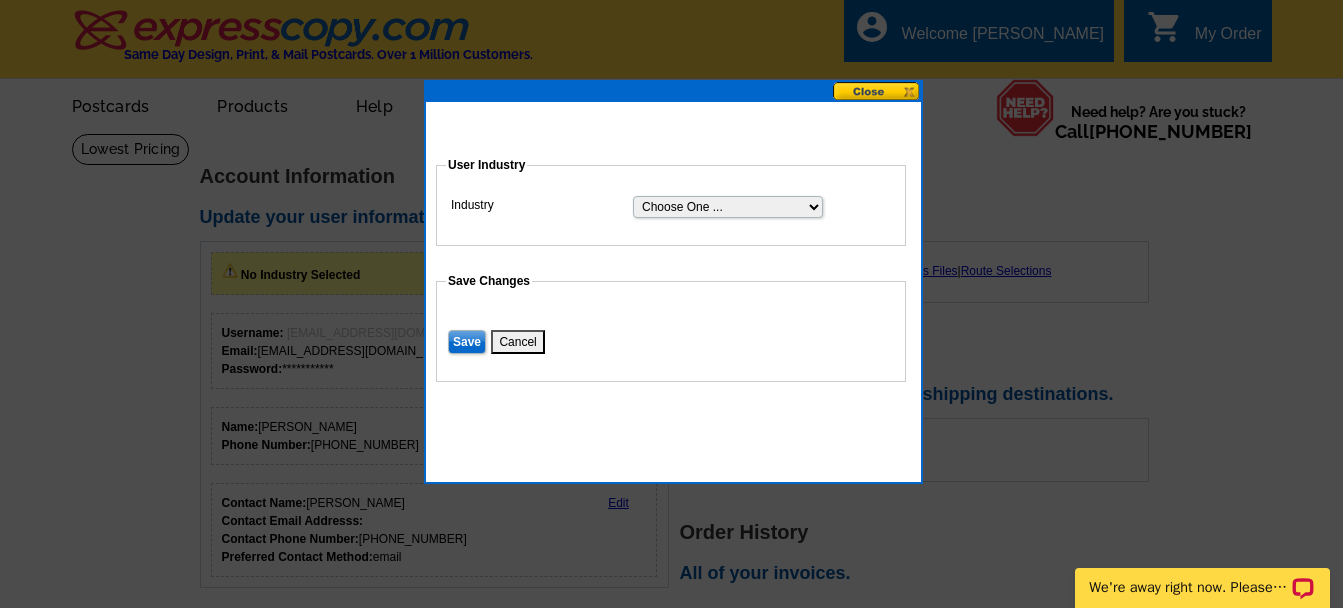 select on "2" 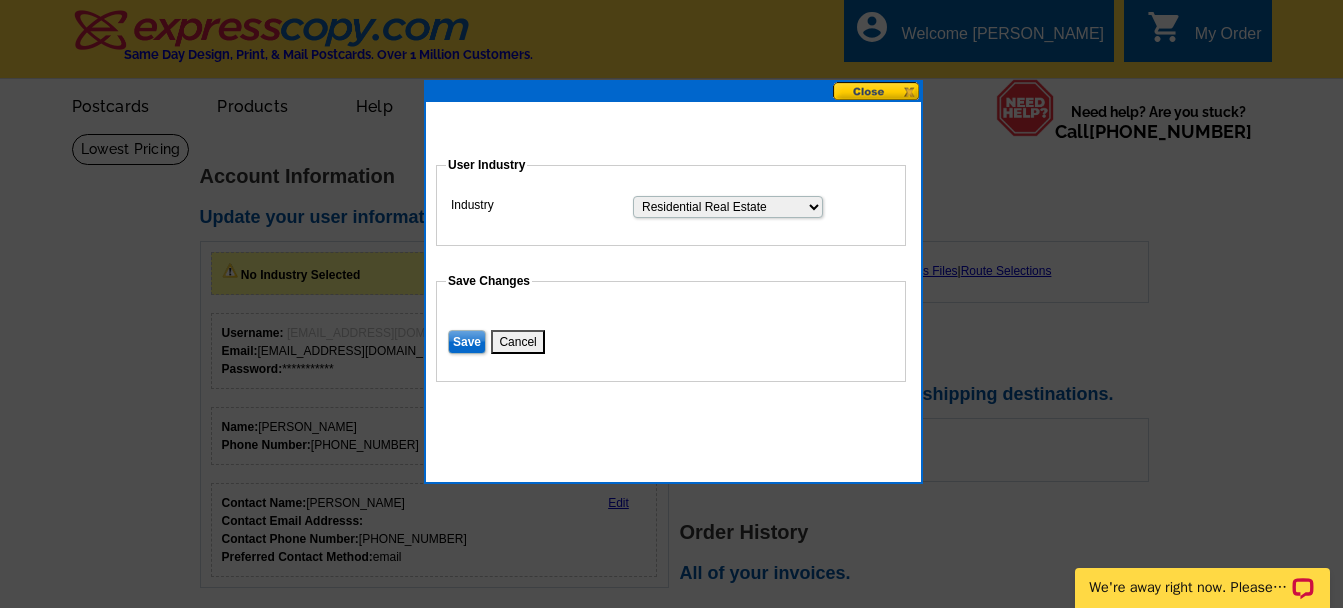 click on "Choose One ...
Residential Real Estate
Accounting
Agriculture
Architecture
Arts
Automotive
Business Services
Career Development/Training
Carpet Cleaning
Chiropractic
Commercial Real Estate
Communications
Computers/Electronics
Construction
Consulting
Daycare/Preschool
Dental
Education
Engineering
Entertainment
Environmental
Event Management
Financial
Fitness/gym
Government
Graphics/Design
Health & Beauty
Healthcare
Home Business
Home Inspection-Appraisal
Home Services
Home Services-Cleaning
Home Services-Exteriors
Home Services-HVAC
Home Services-Interior
Home Services-Interior Design
Home Services-Interiors
Home Services-Painting
Home Services-Plumbing
Human Resources
Insurance
Landscape/Yard
Legal Services
Manufacturing
Medical" at bounding box center [728, 207] 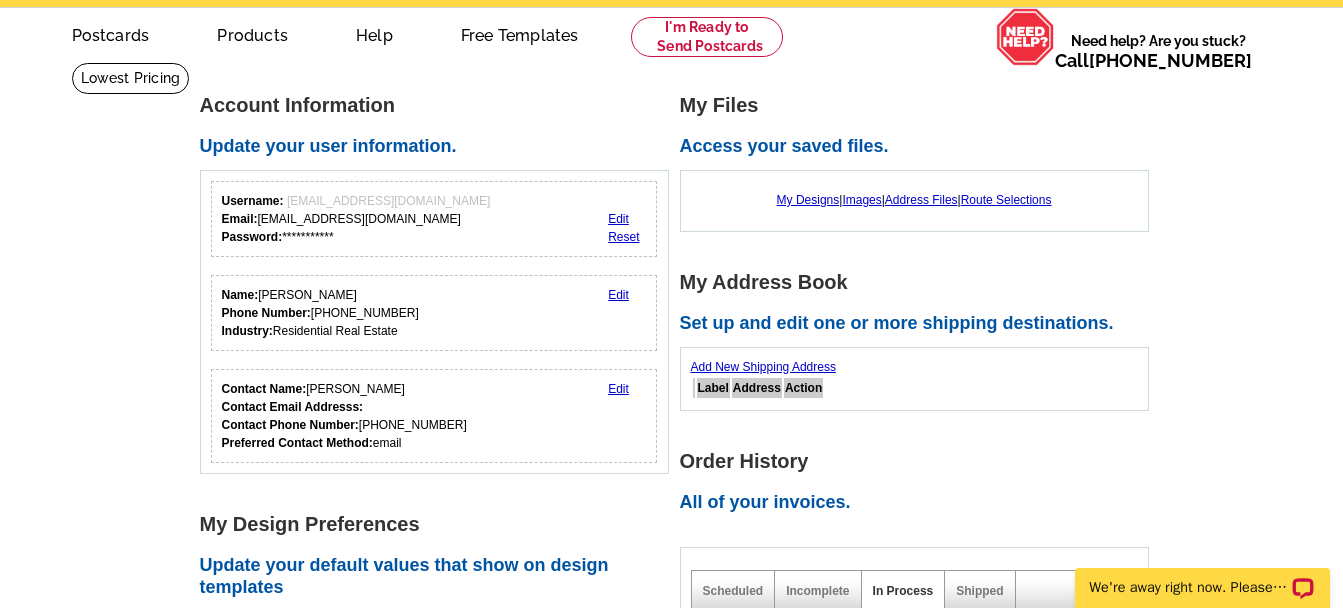 scroll, scrollTop: 0, scrollLeft: 0, axis: both 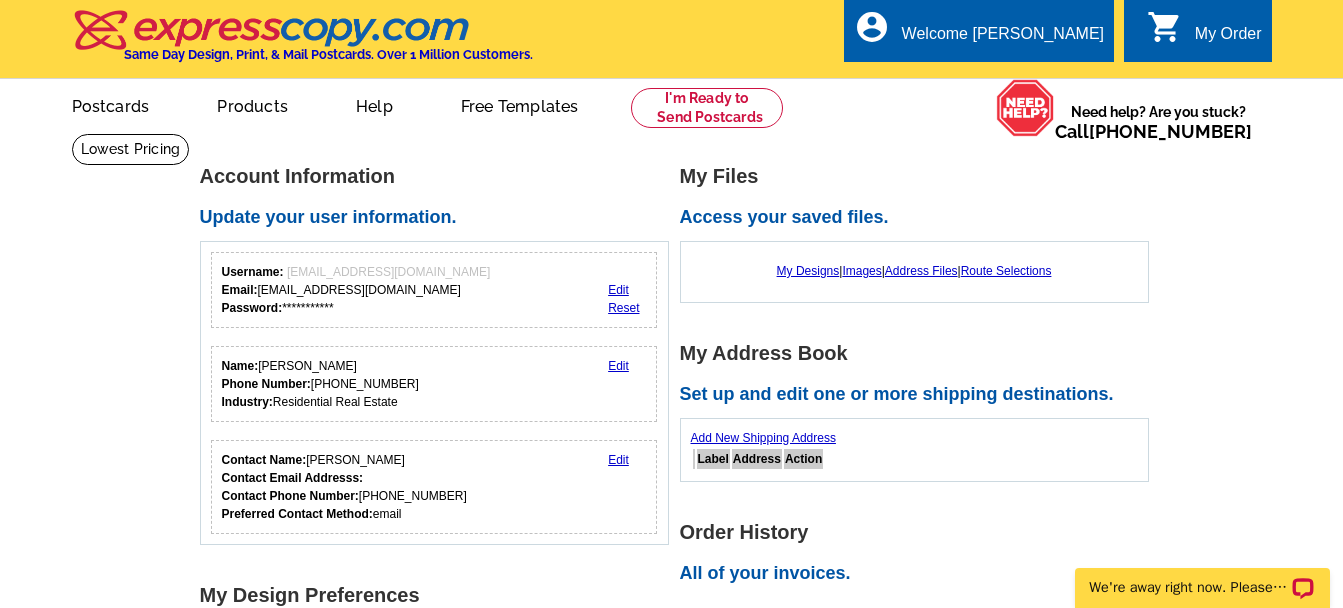 click on "Edit" at bounding box center (618, 366) 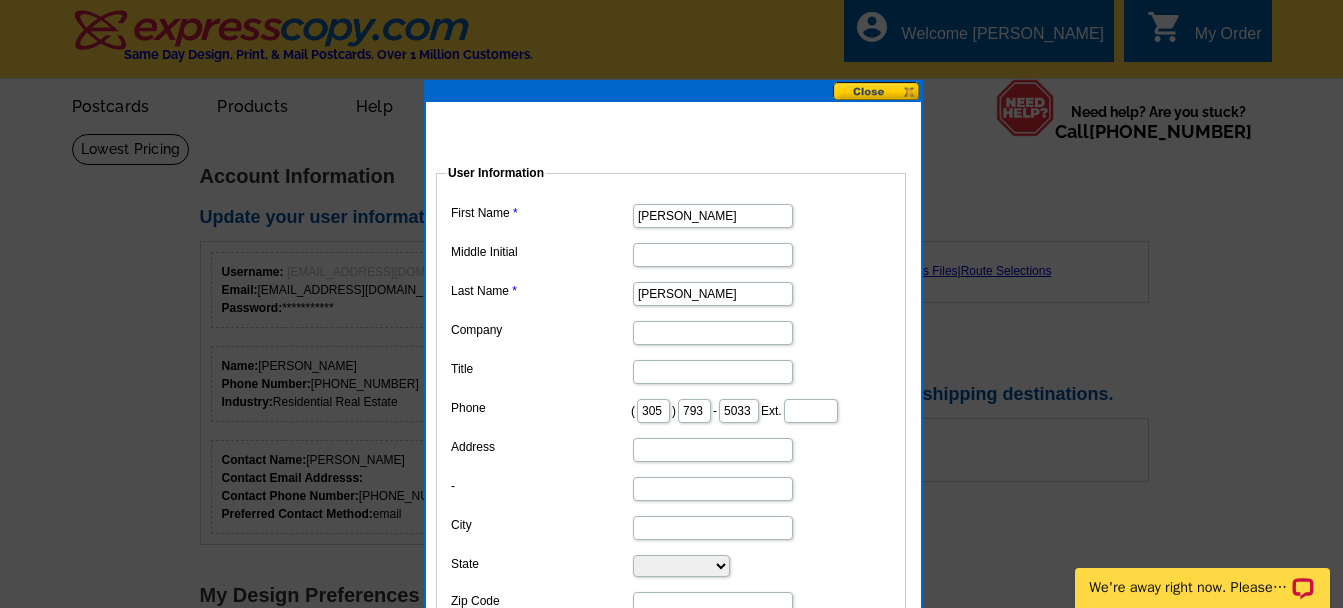 drag, startPoint x: 676, startPoint y: 448, endPoint x: 640, endPoint y: 424, distance: 43.266617 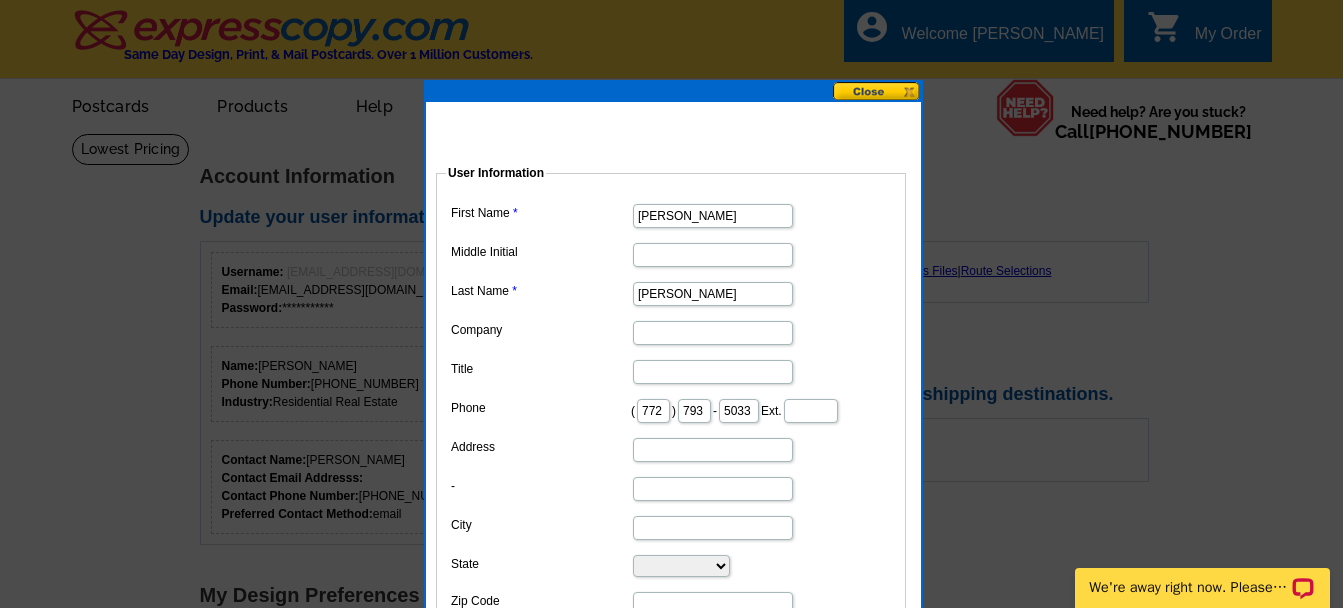 type on "772" 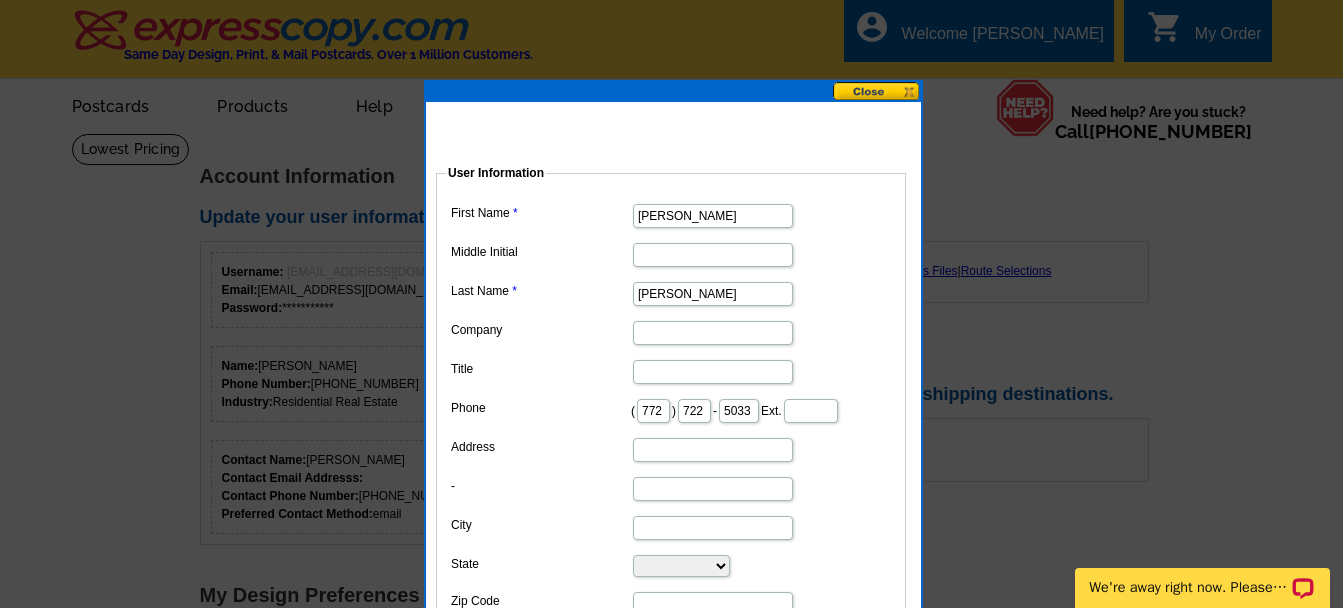 type on "722" 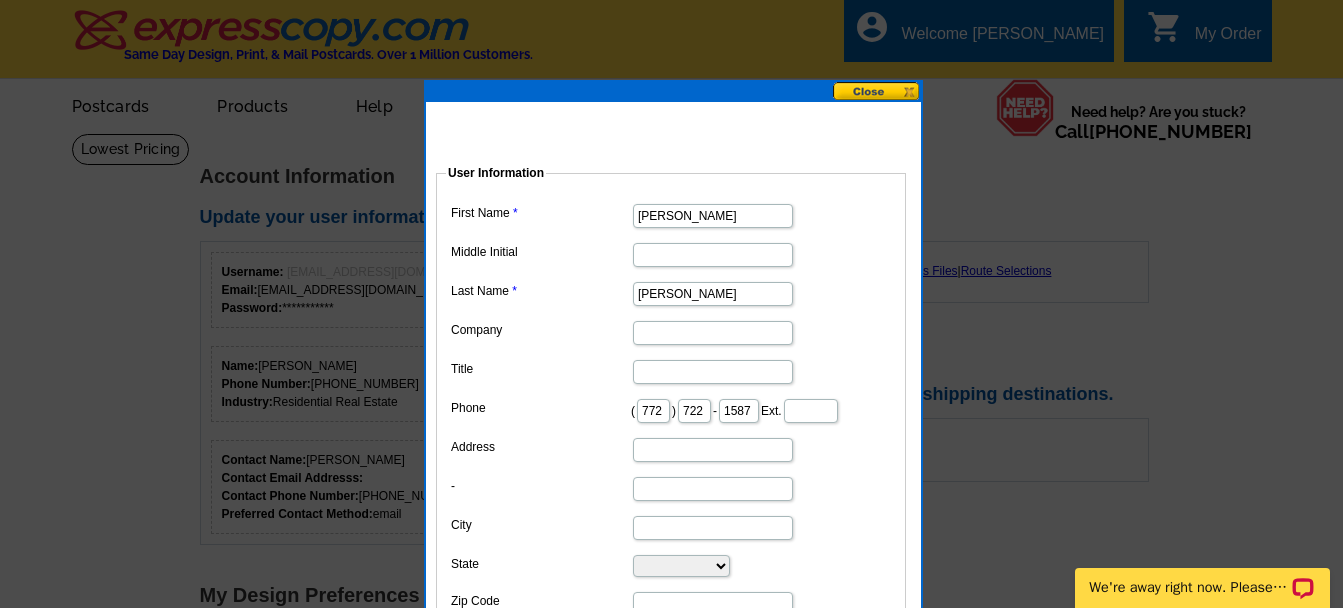 type on "1587" 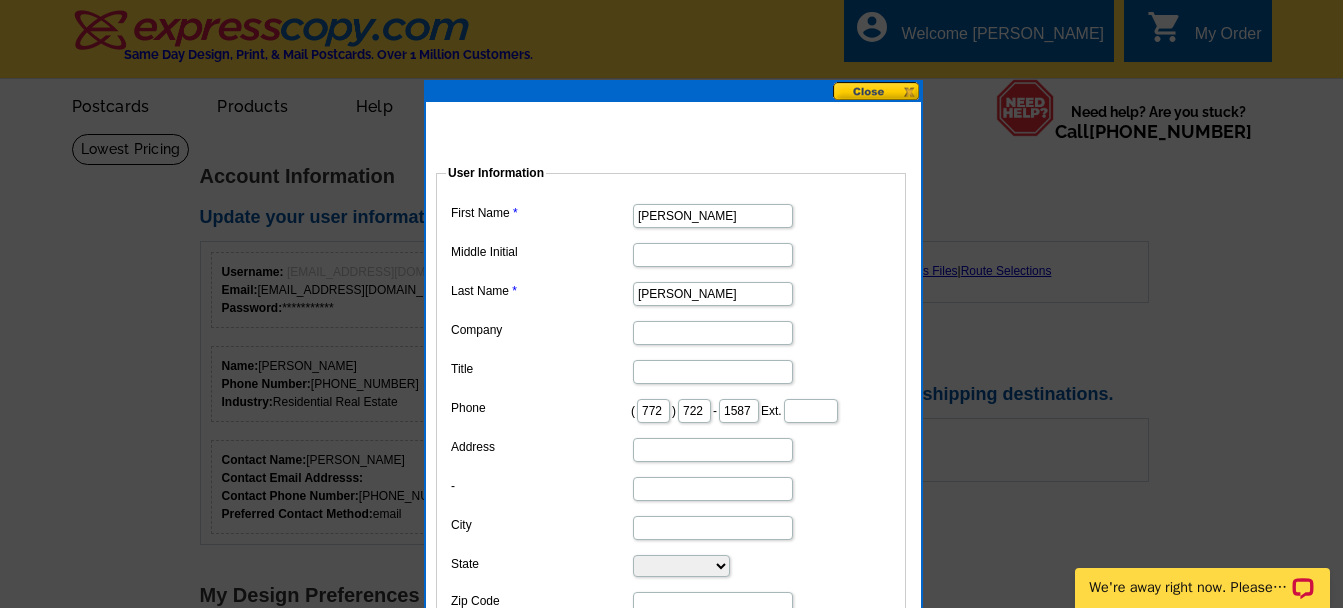 scroll, scrollTop: 200, scrollLeft: 0, axis: vertical 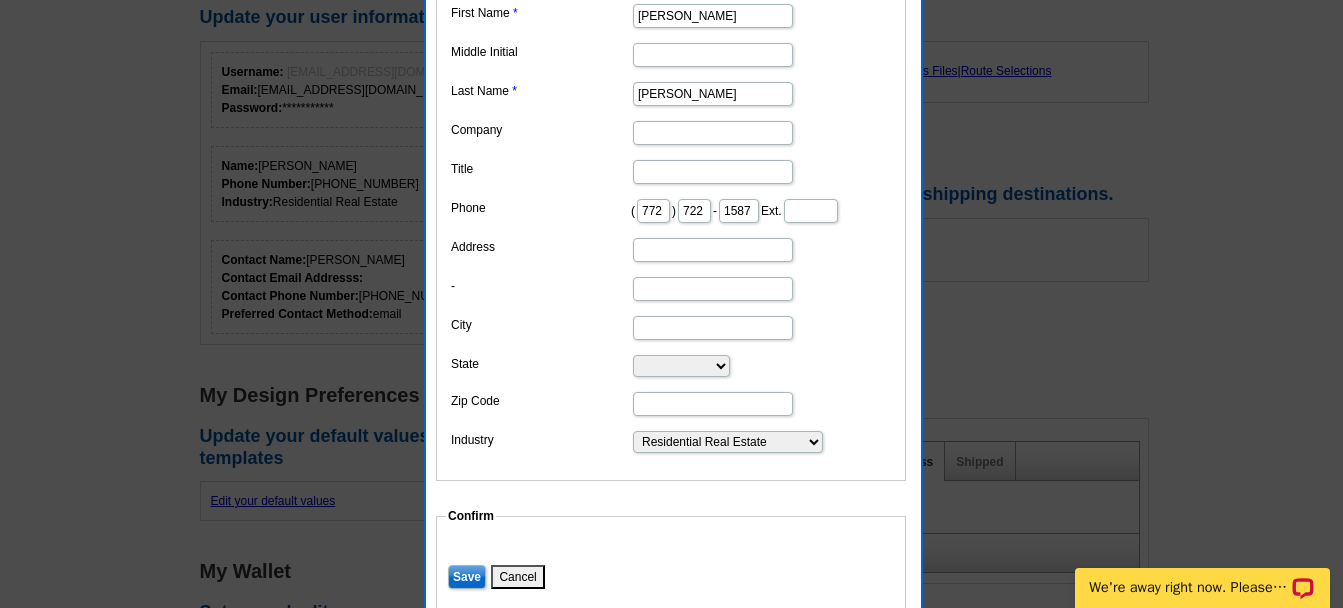 click on "Address" at bounding box center [713, 250] 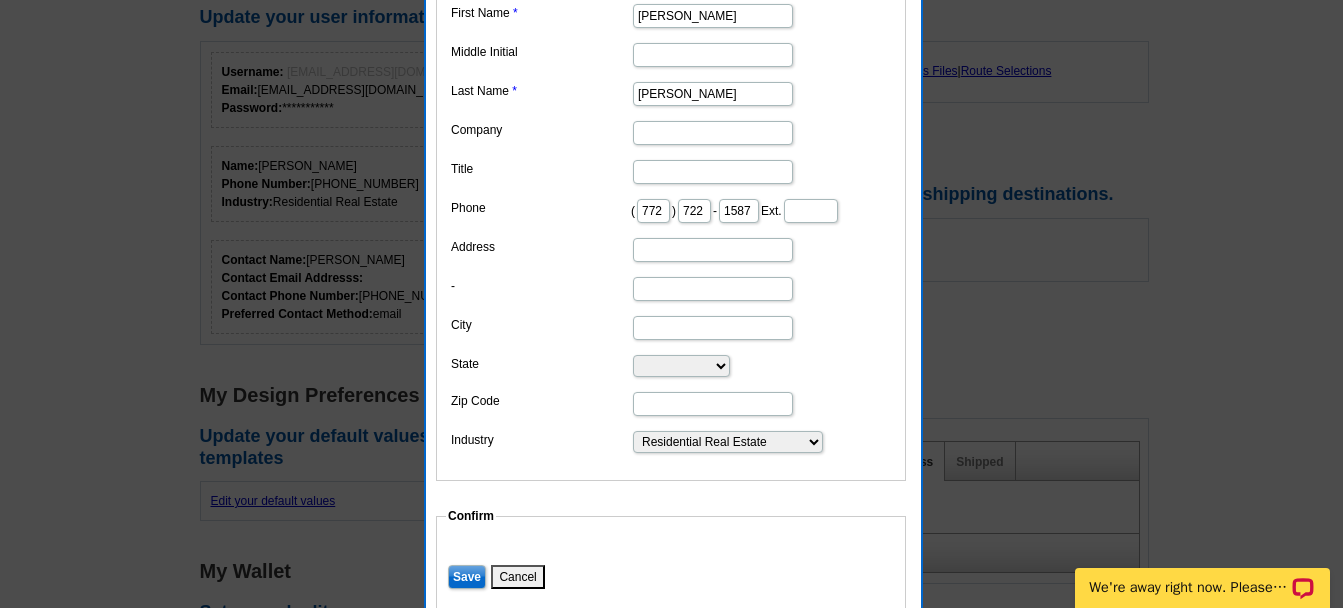 type on "2957 Southeast Aba Street" 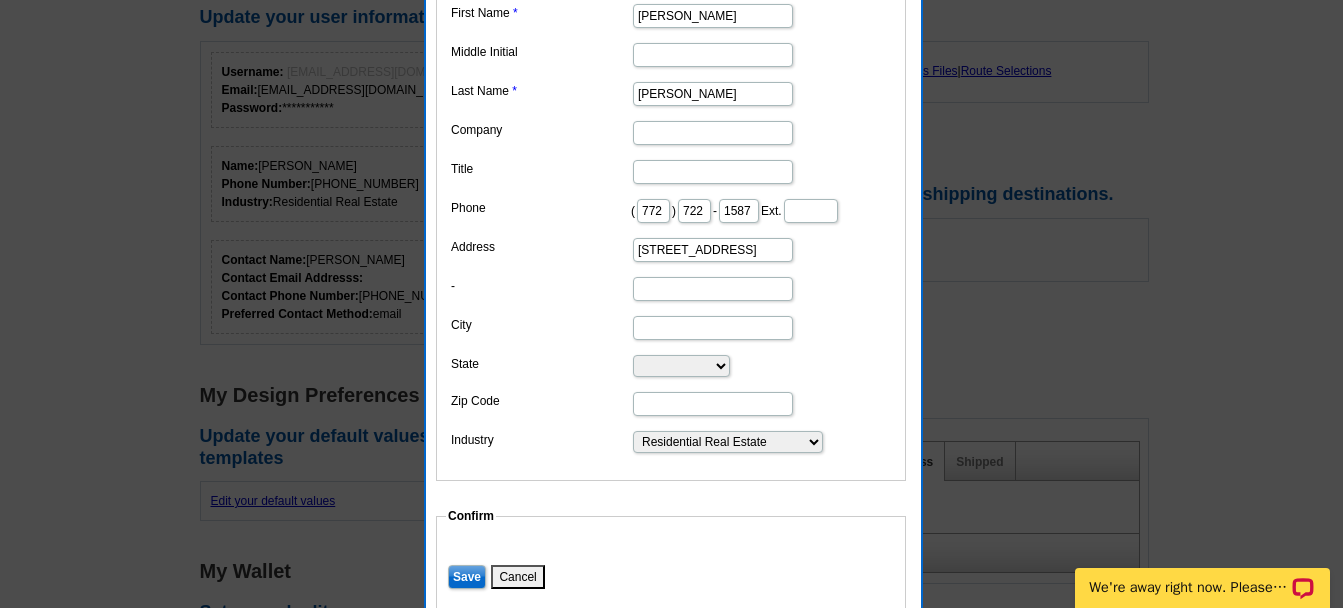 type on "Epique Realty" 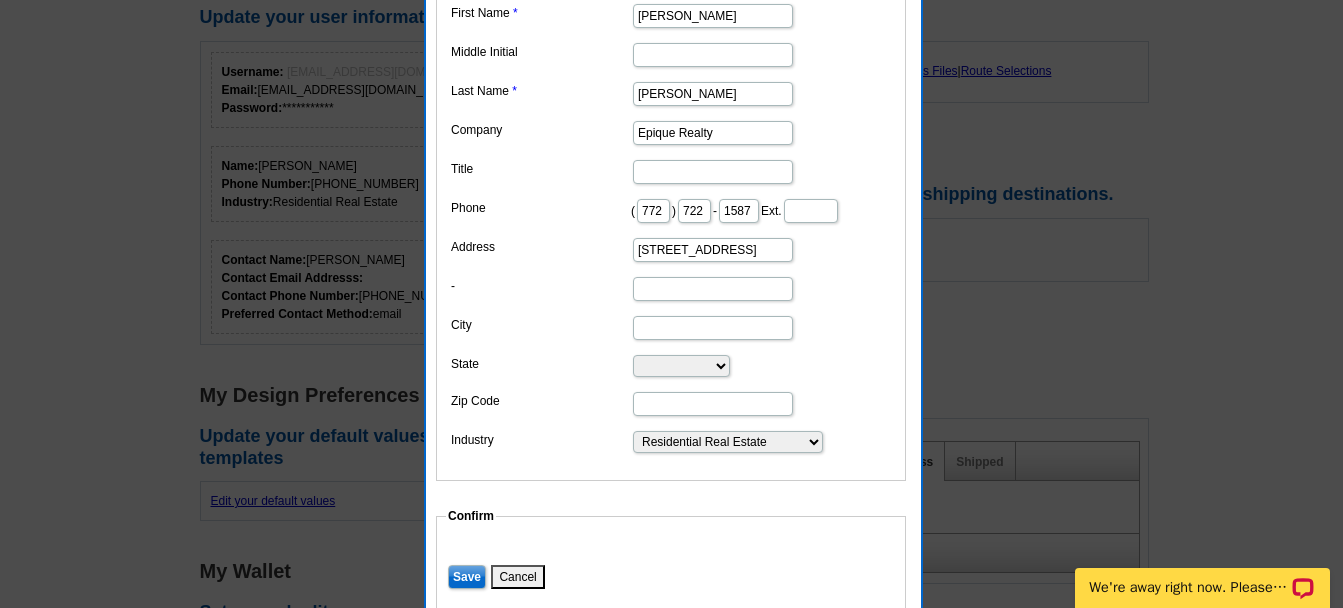 type on "Port St. Lucie" 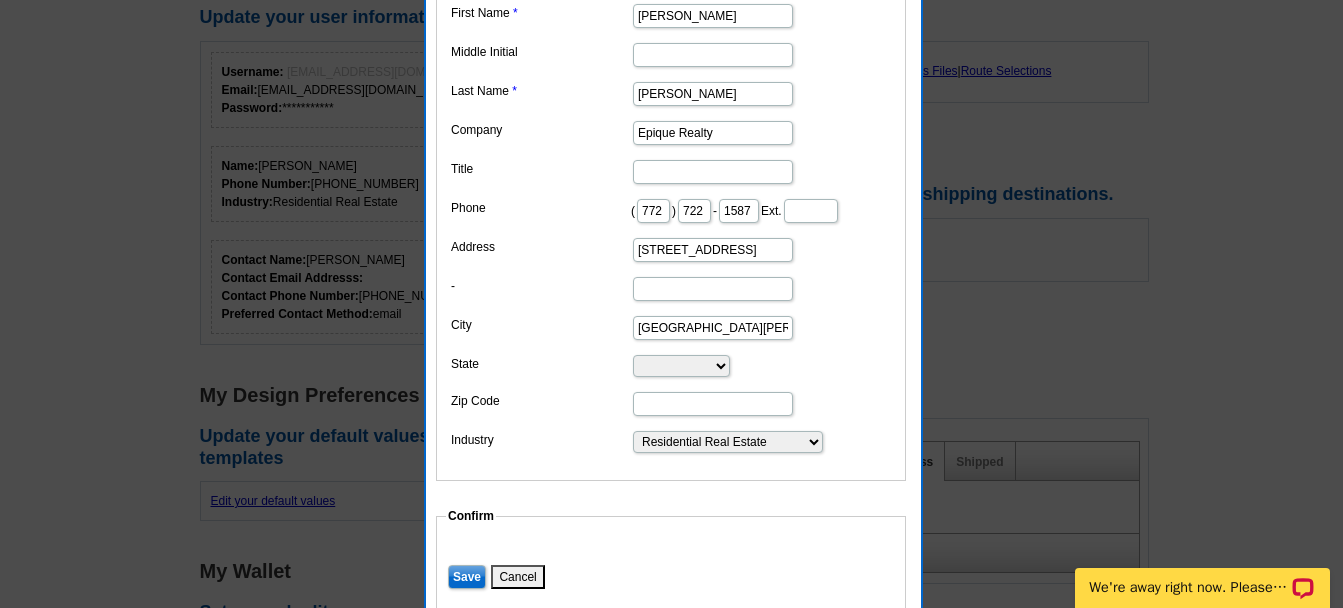 select on "FL" 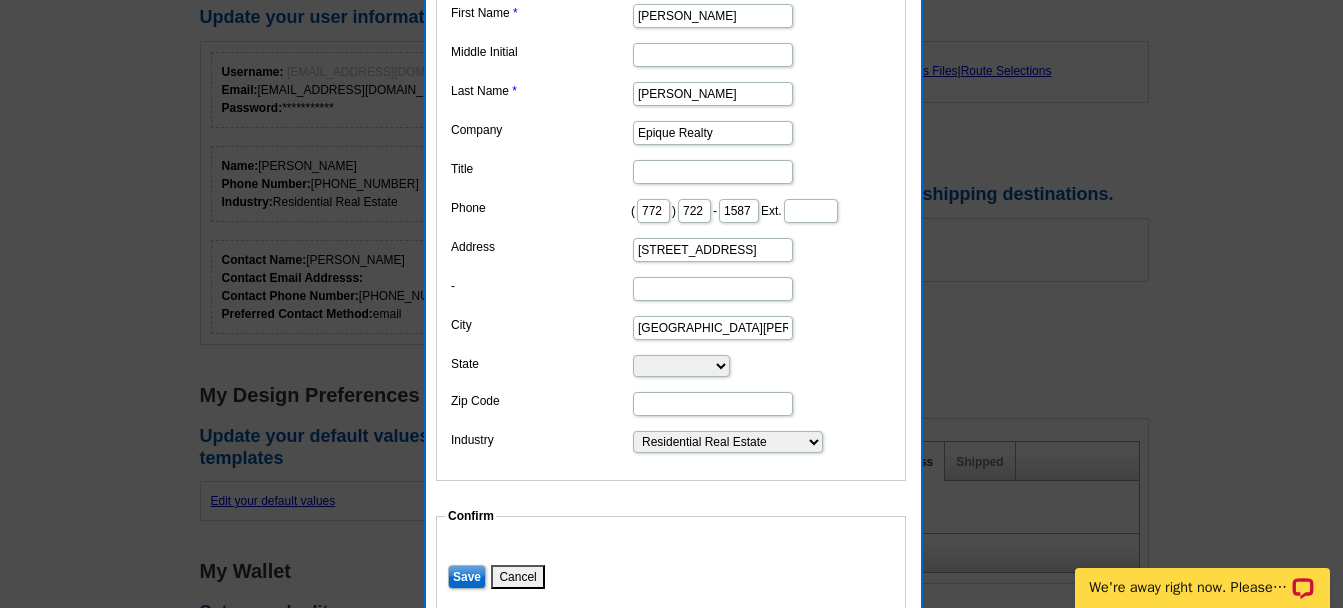 type on "34952" 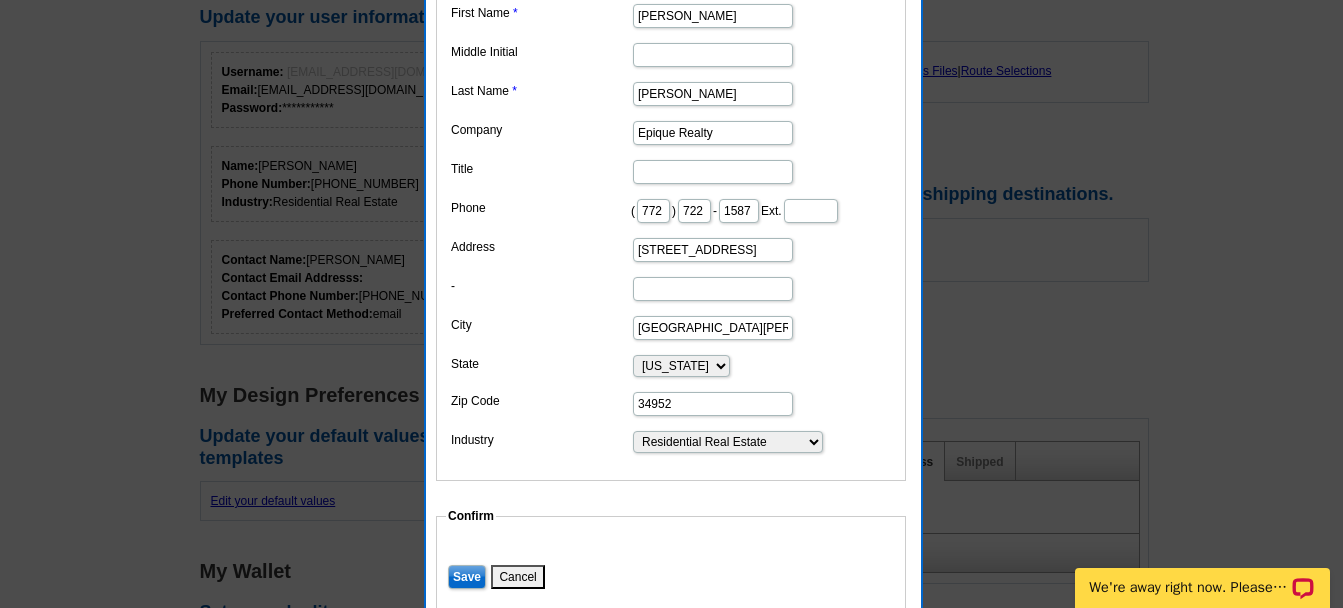 click at bounding box center [671, 287] 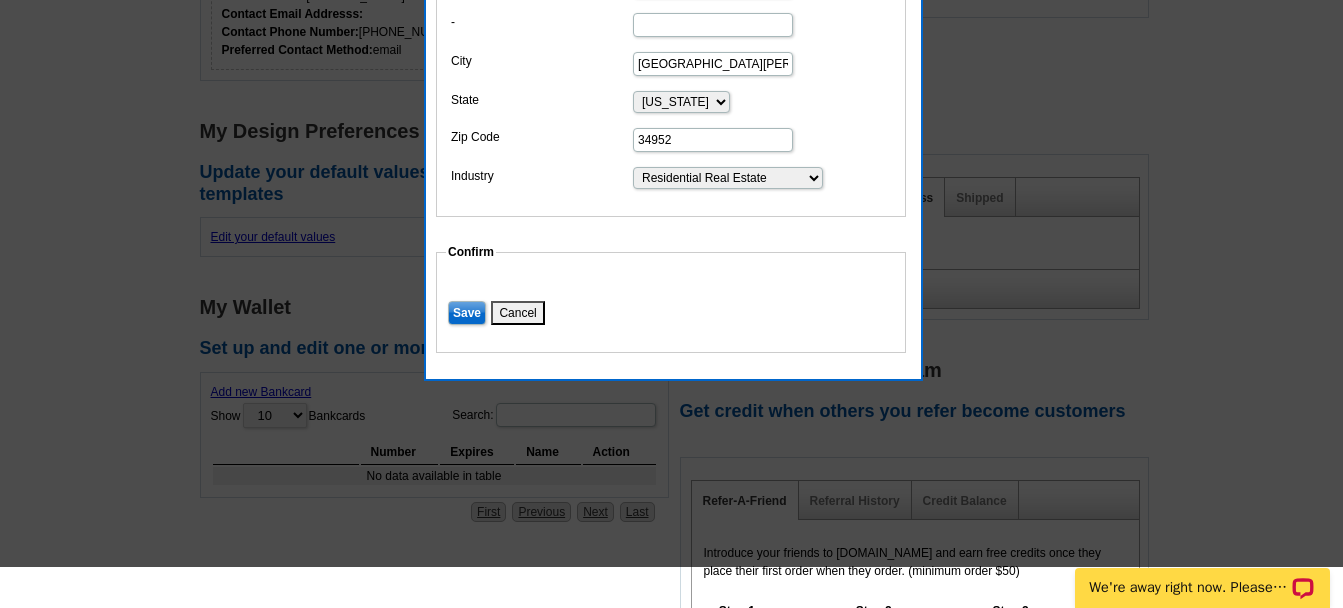 scroll, scrollTop: 500, scrollLeft: 0, axis: vertical 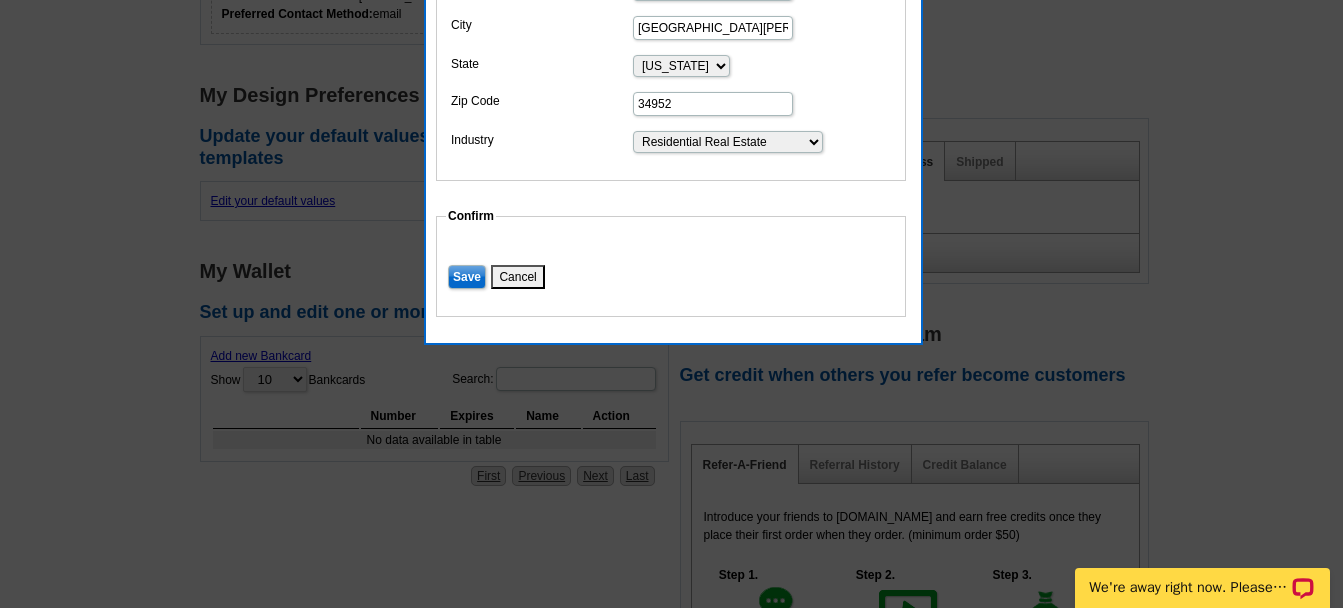 click on "Save" at bounding box center [467, 277] 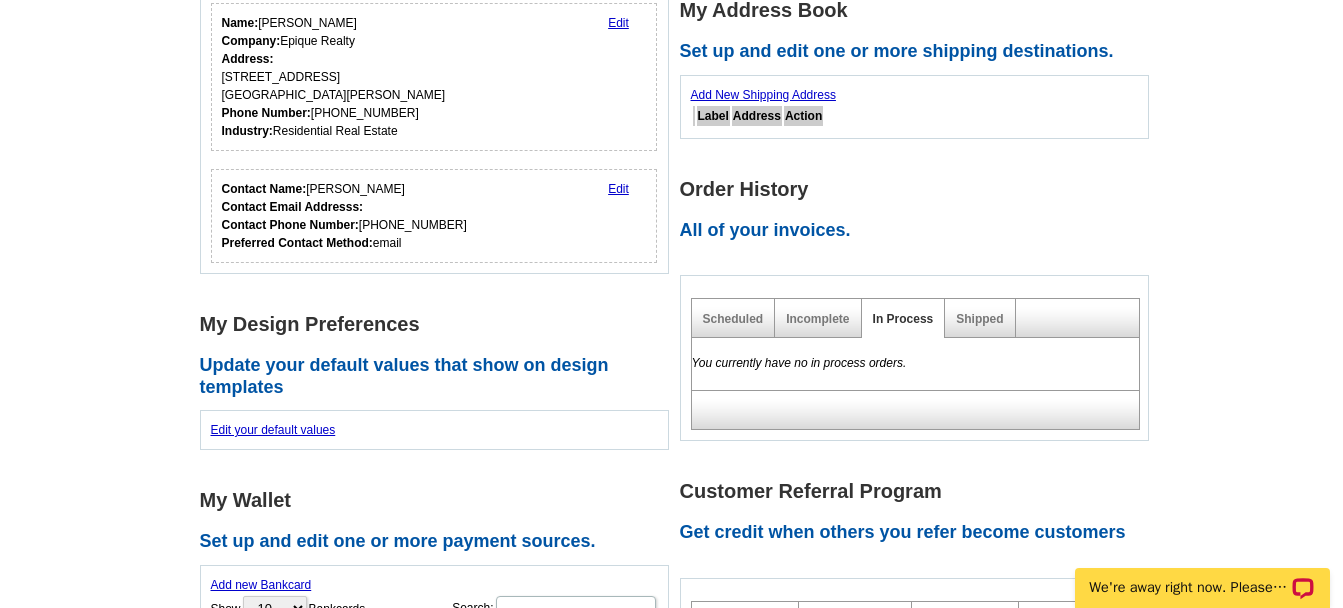 scroll, scrollTop: 300, scrollLeft: 0, axis: vertical 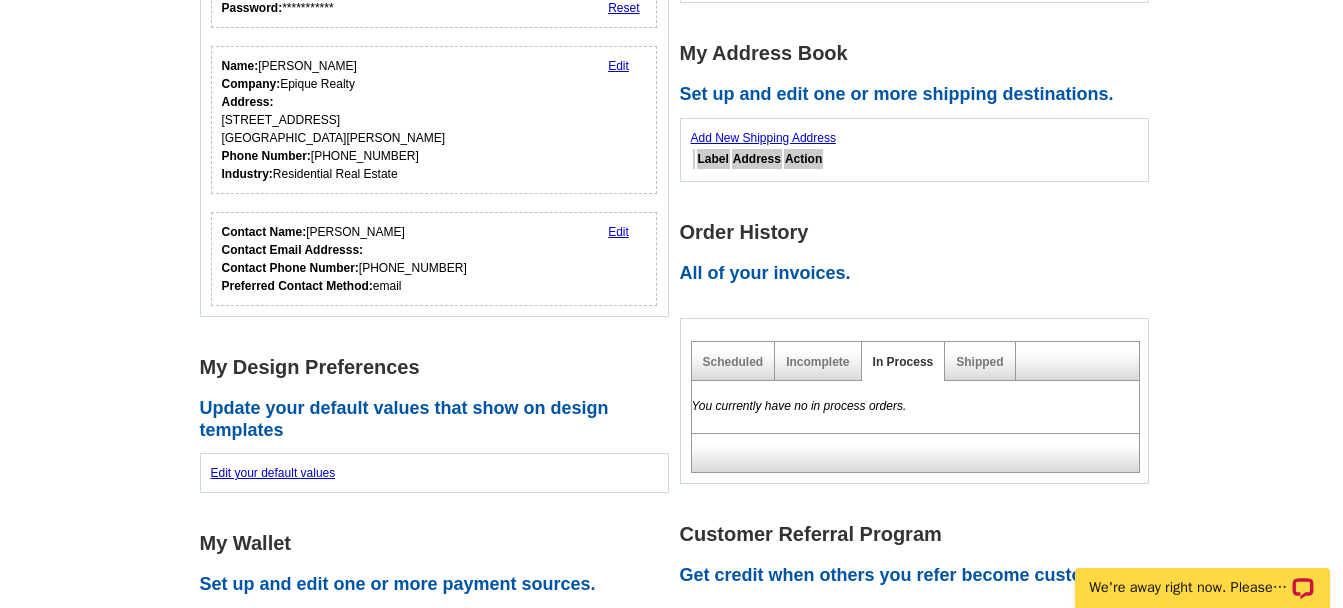 click on "Edit" at bounding box center (627, 232) 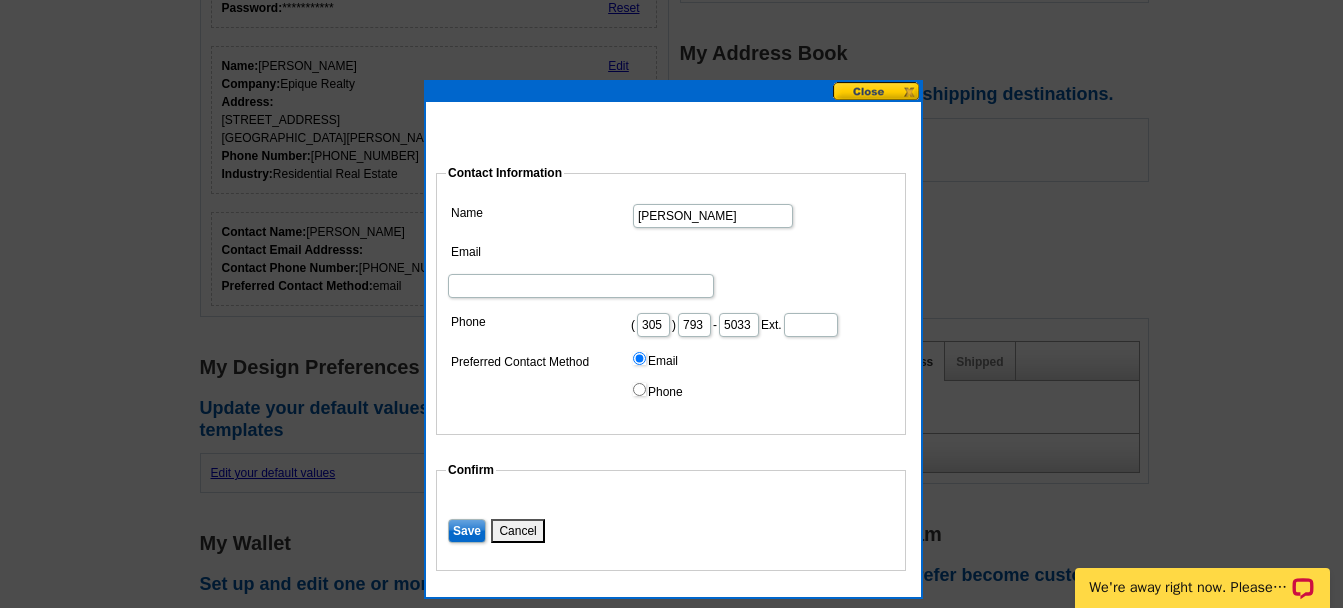 drag, startPoint x: 669, startPoint y: 350, endPoint x: 624, endPoint y: 351, distance: 45.01111 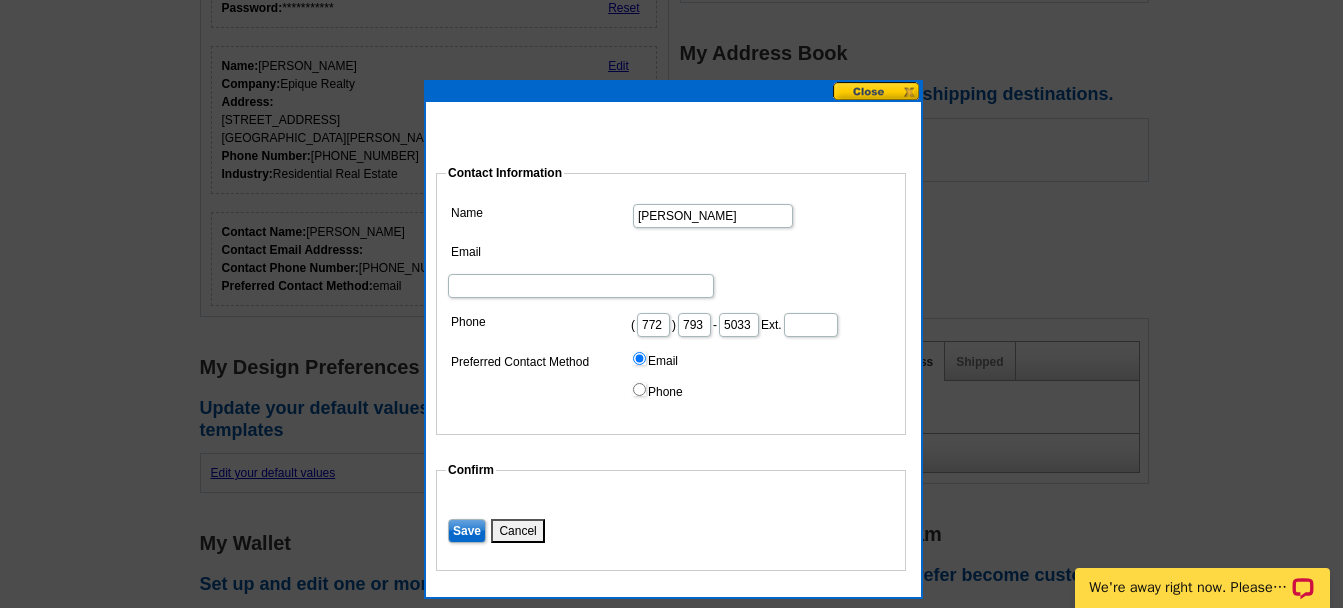 type on "772" 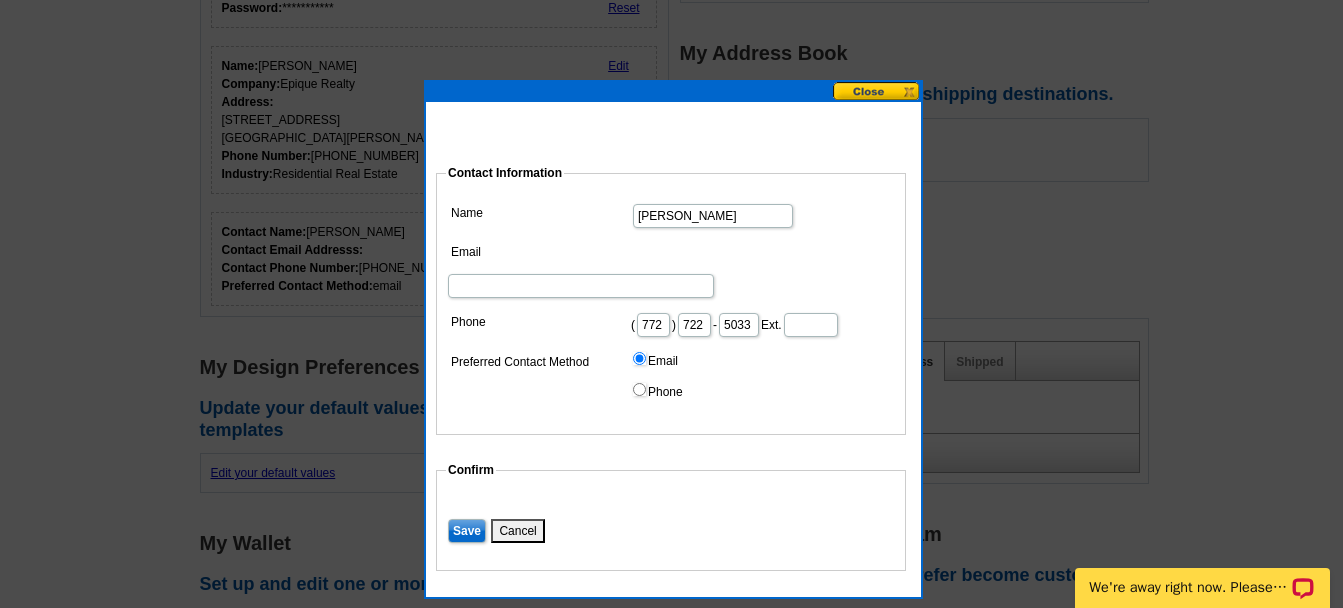 type on "722" 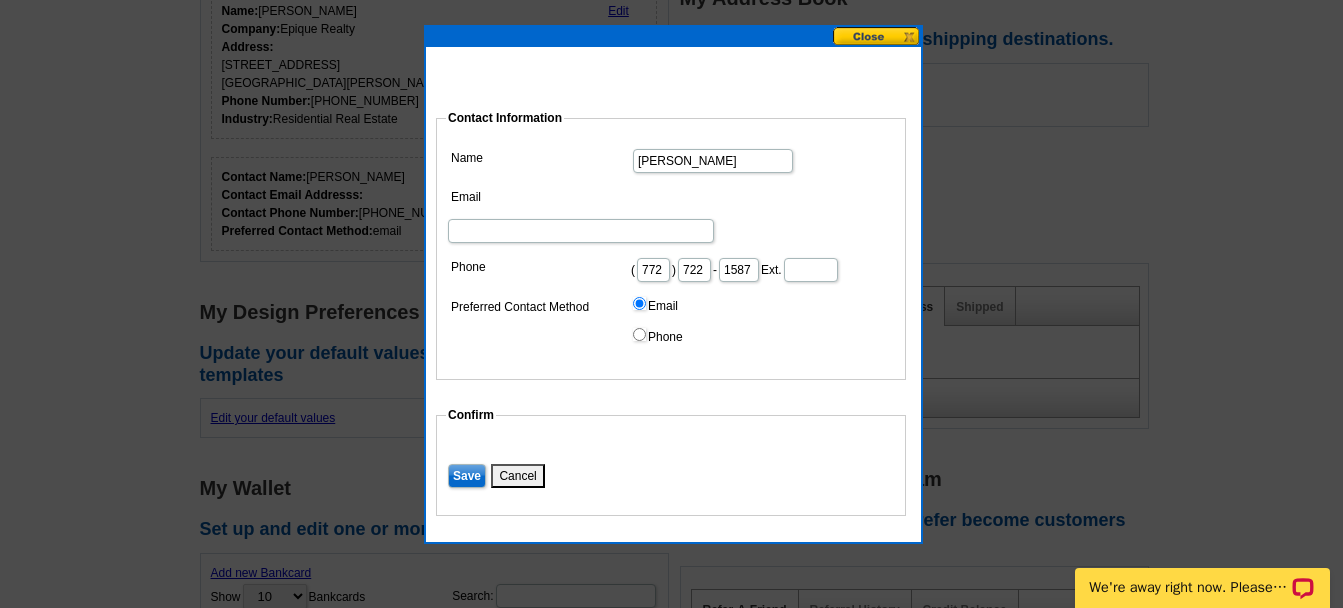 scroll, scrollTop: 400, scrollLeft: 0, axis: vertical 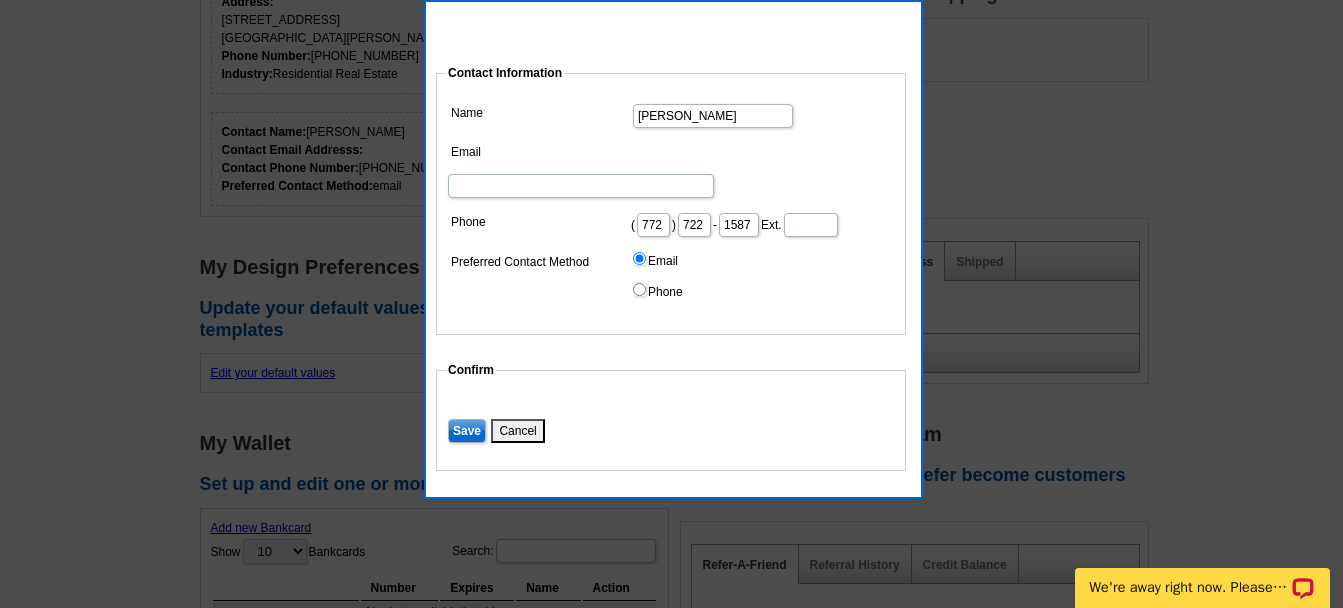 type on "1587" 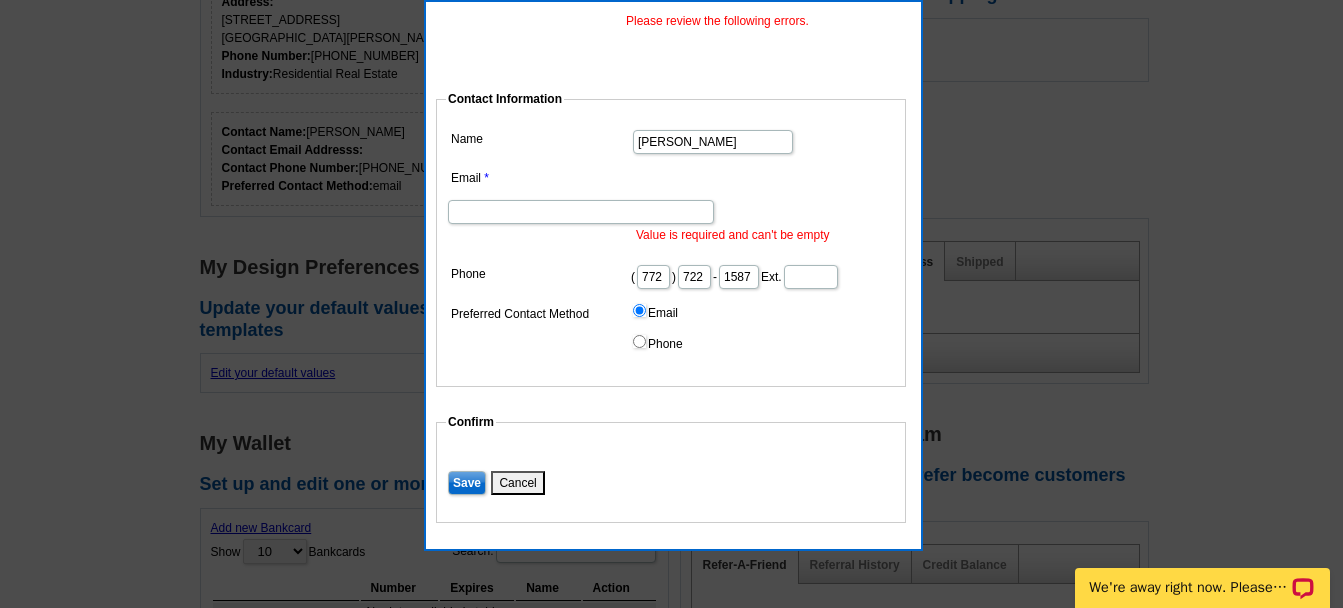 click on "Email" at bounding box center (581, 212) 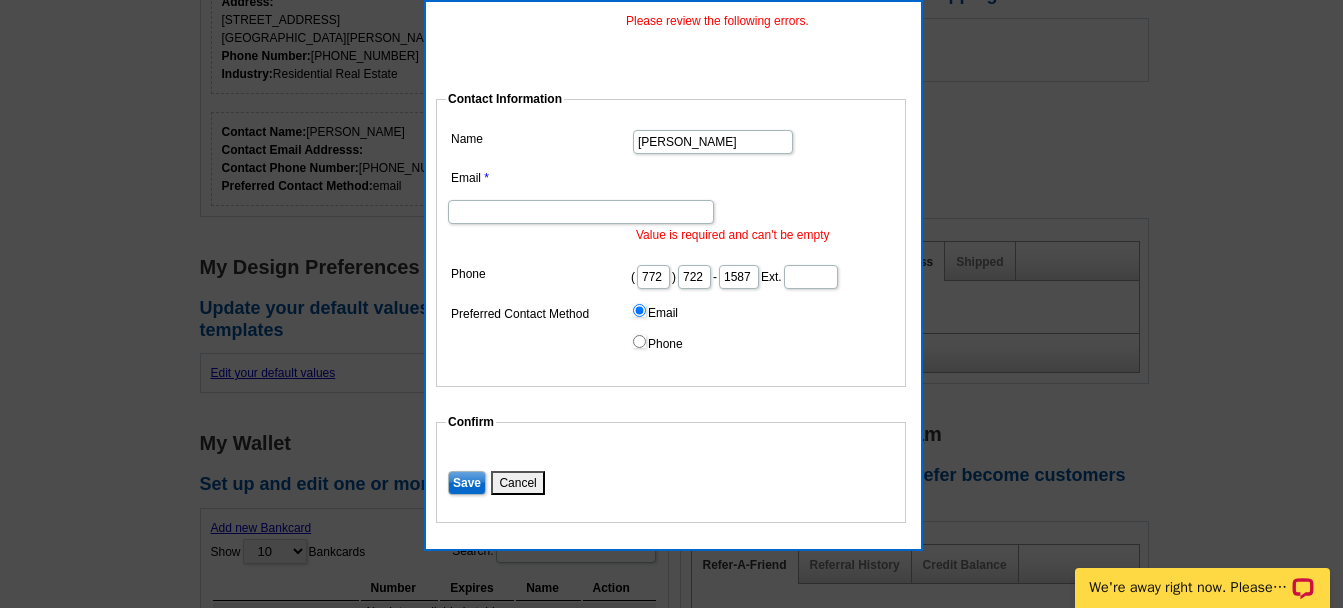 type on "cathysellsparadise@gmail.com" 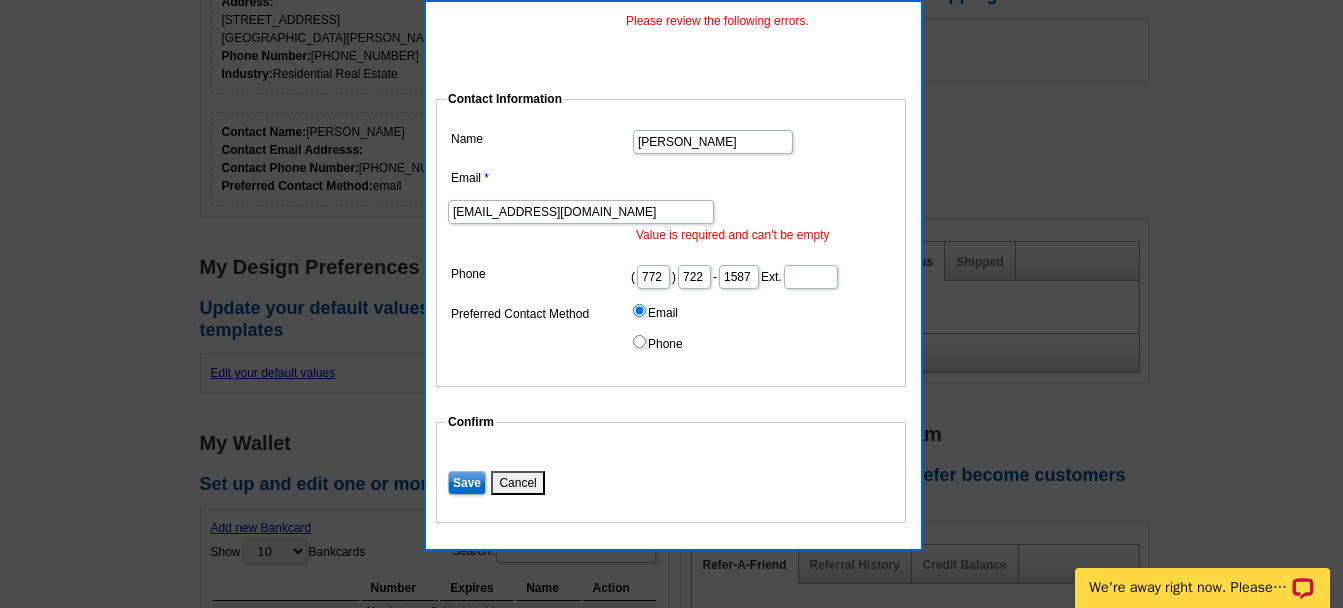 click at bounding box center [811, 277] 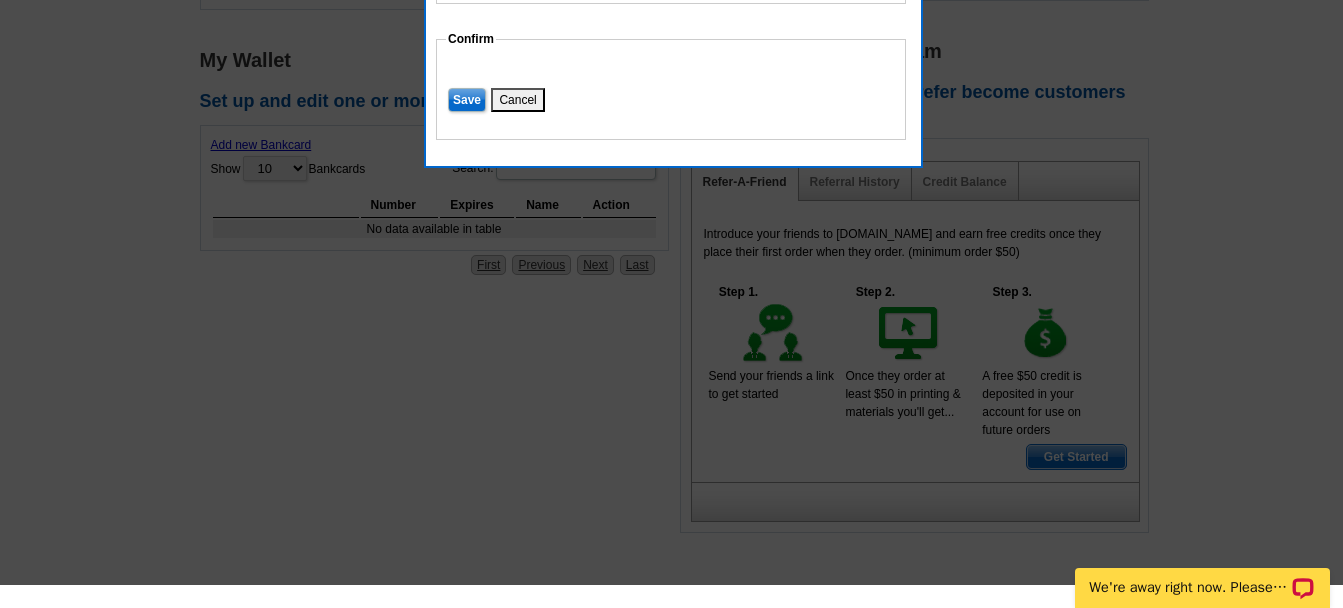 scroll, scrollTop: 800, scrollLeft: 0, axis: vertical 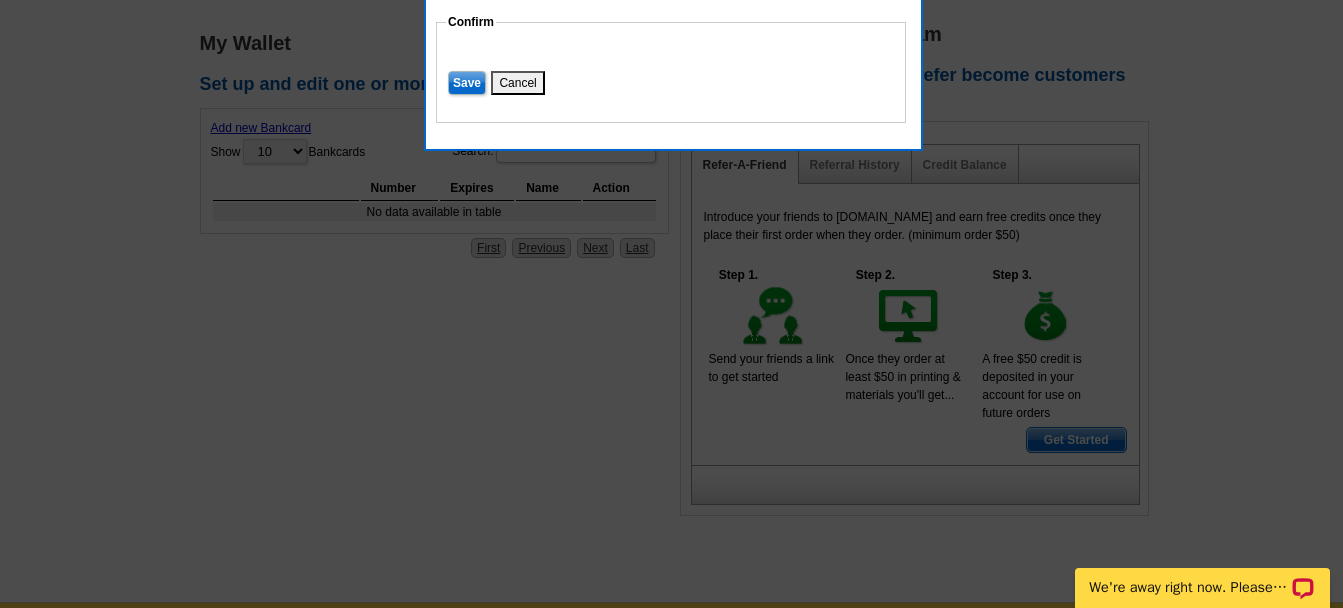 click on "Save" at bounding box center [467, 83] 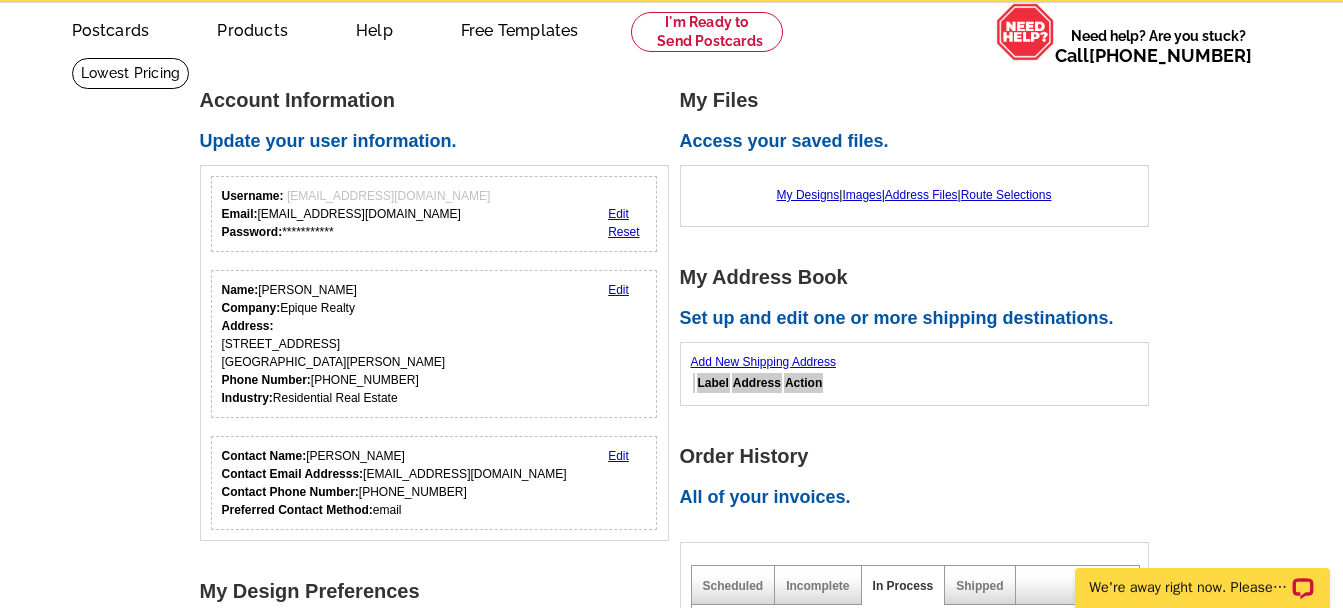 scroll, scrollTop: 0, scrollLeft: 0, axis: both 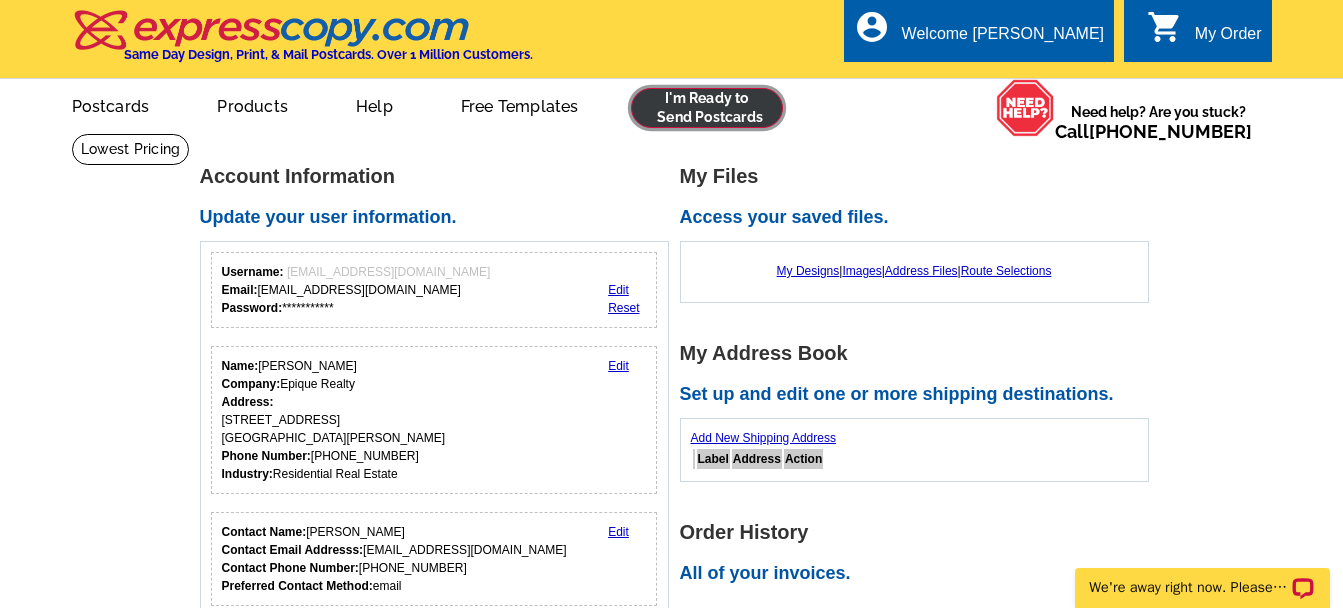 click at bounding box center (707, 108) 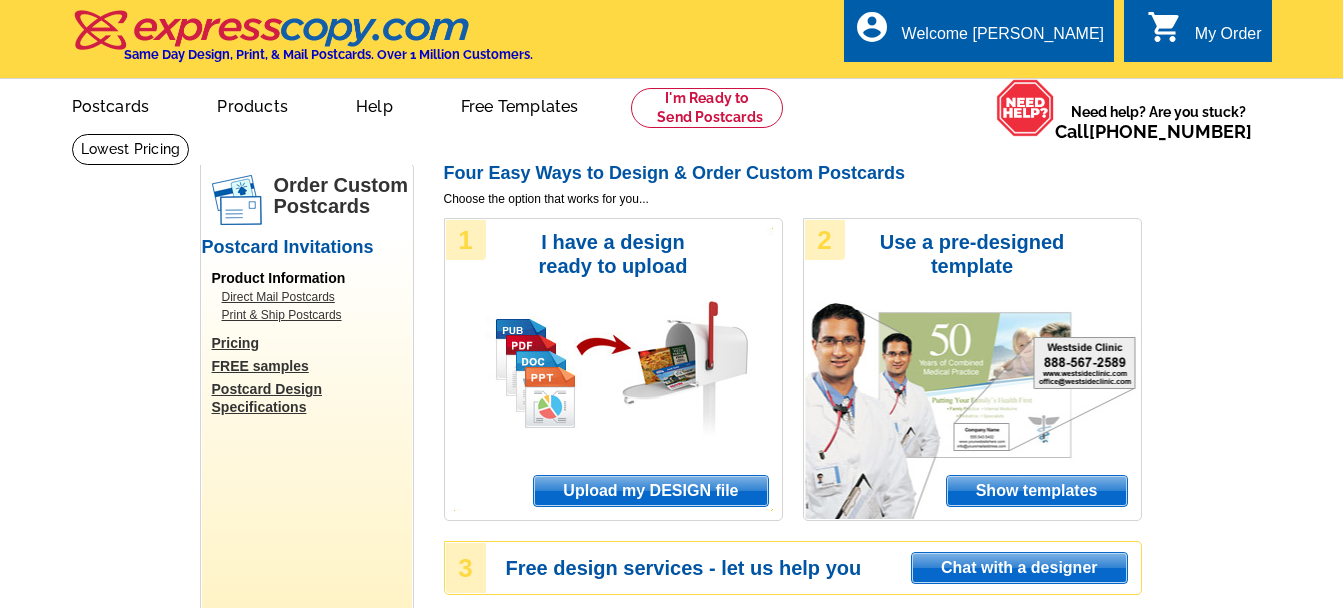 scroll, scrollTop: 300, scrollLeft: 0, axis: vertical 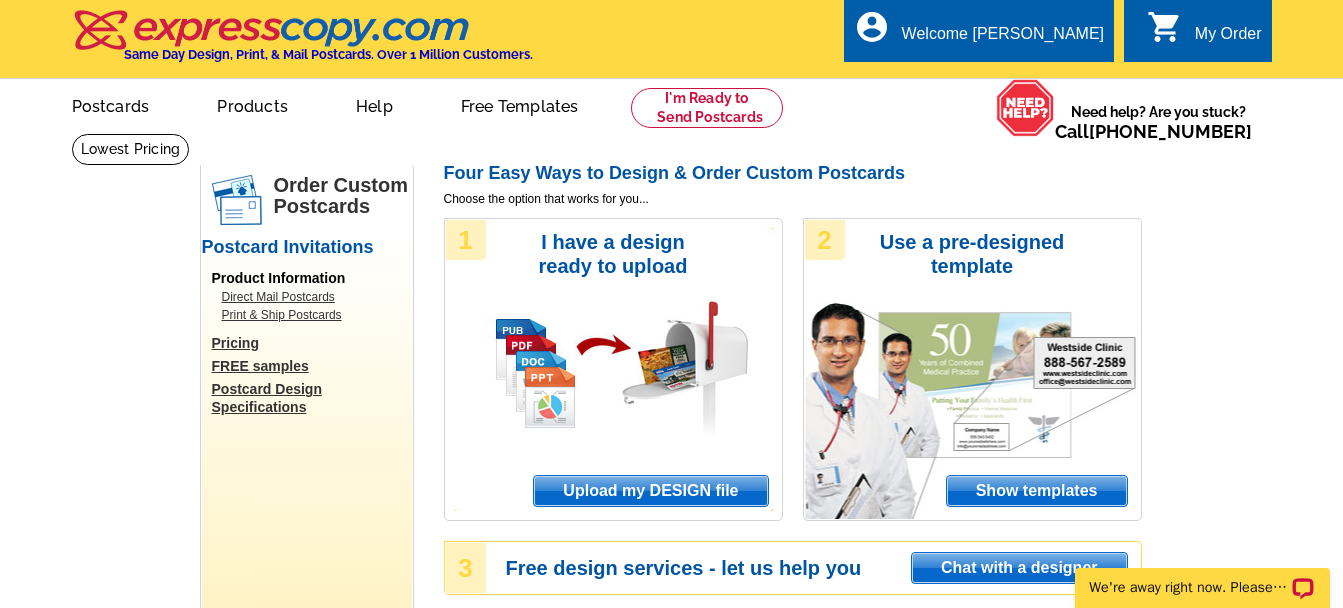 click on "My Order" at bounding box center (1228, 39) 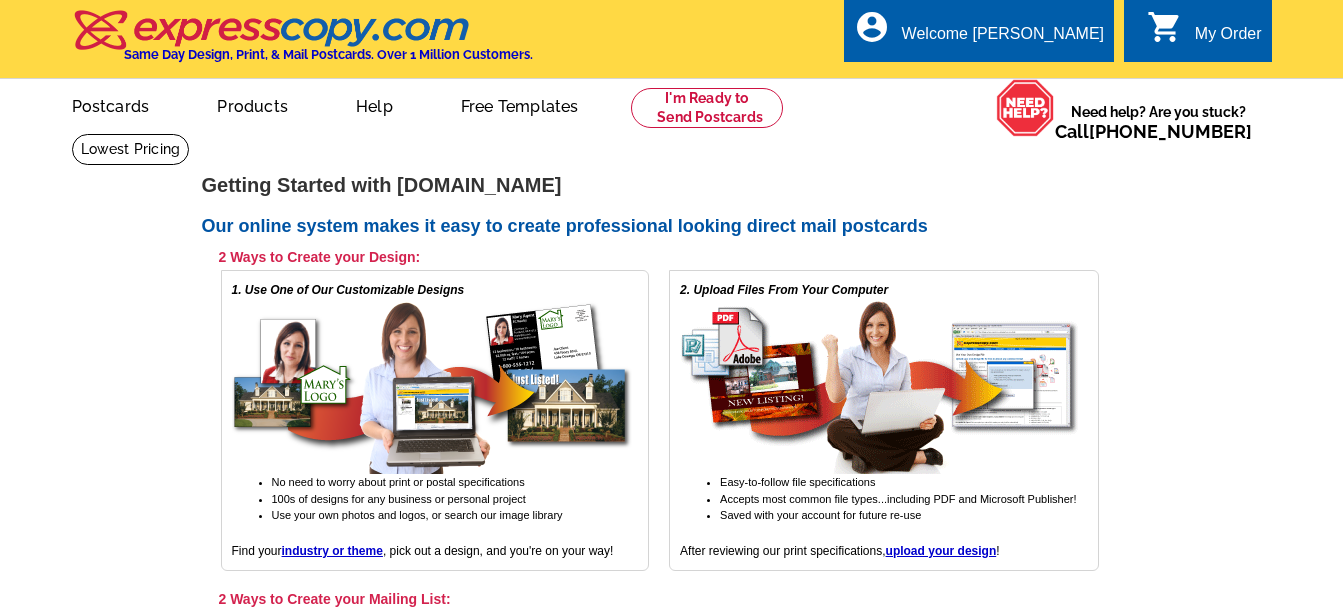 scroll, scrollTop: 0, scrollLeft: 0, axis: both 